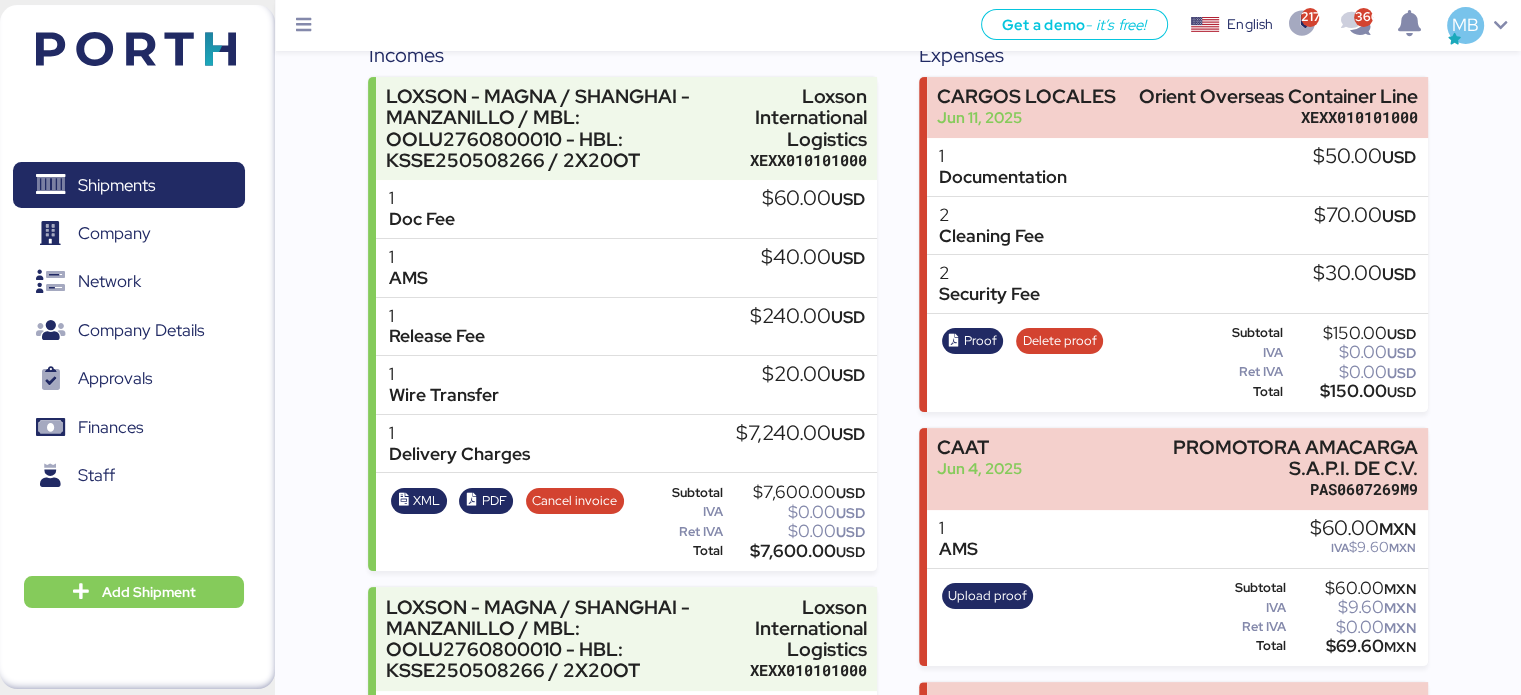 scroll, scrollTop: 0, scrollLeft: 0, axis: both 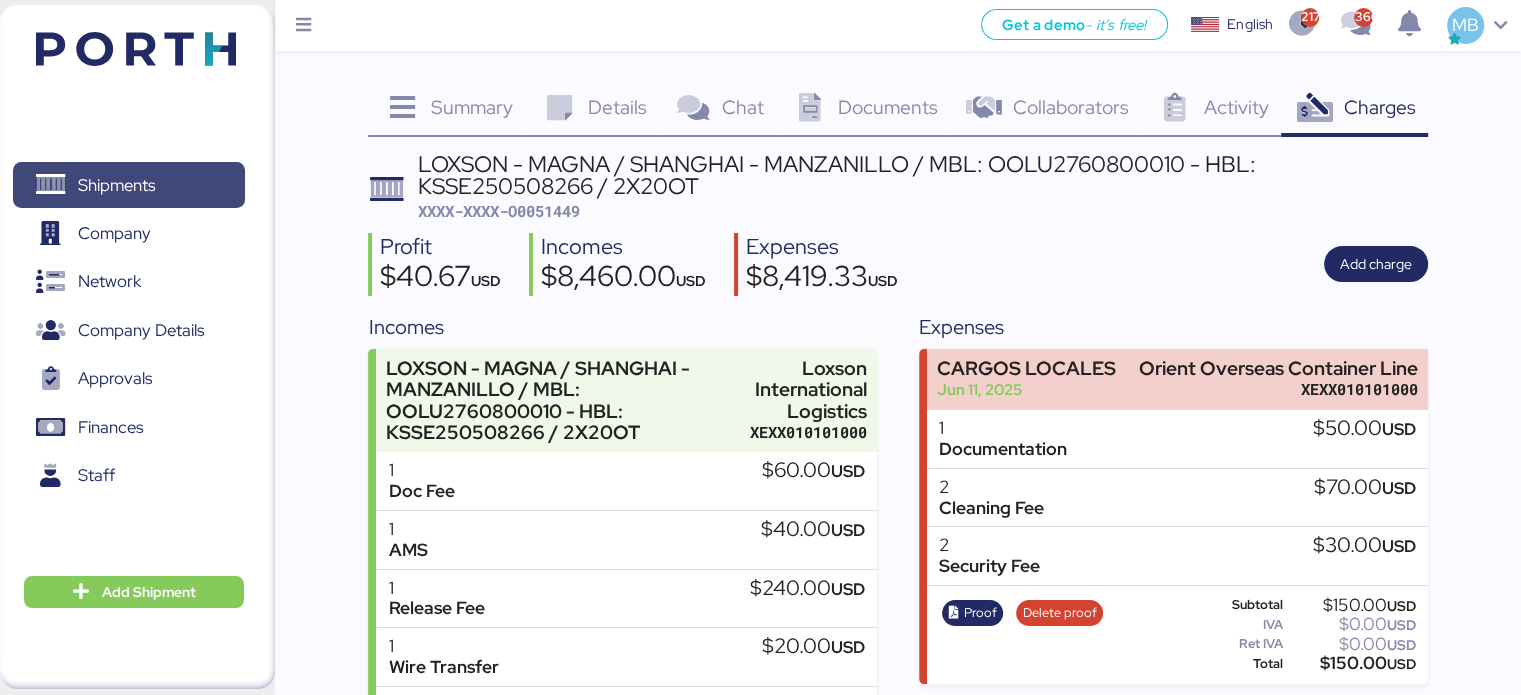 click on "Shipments" at bounding box center [116, 185] 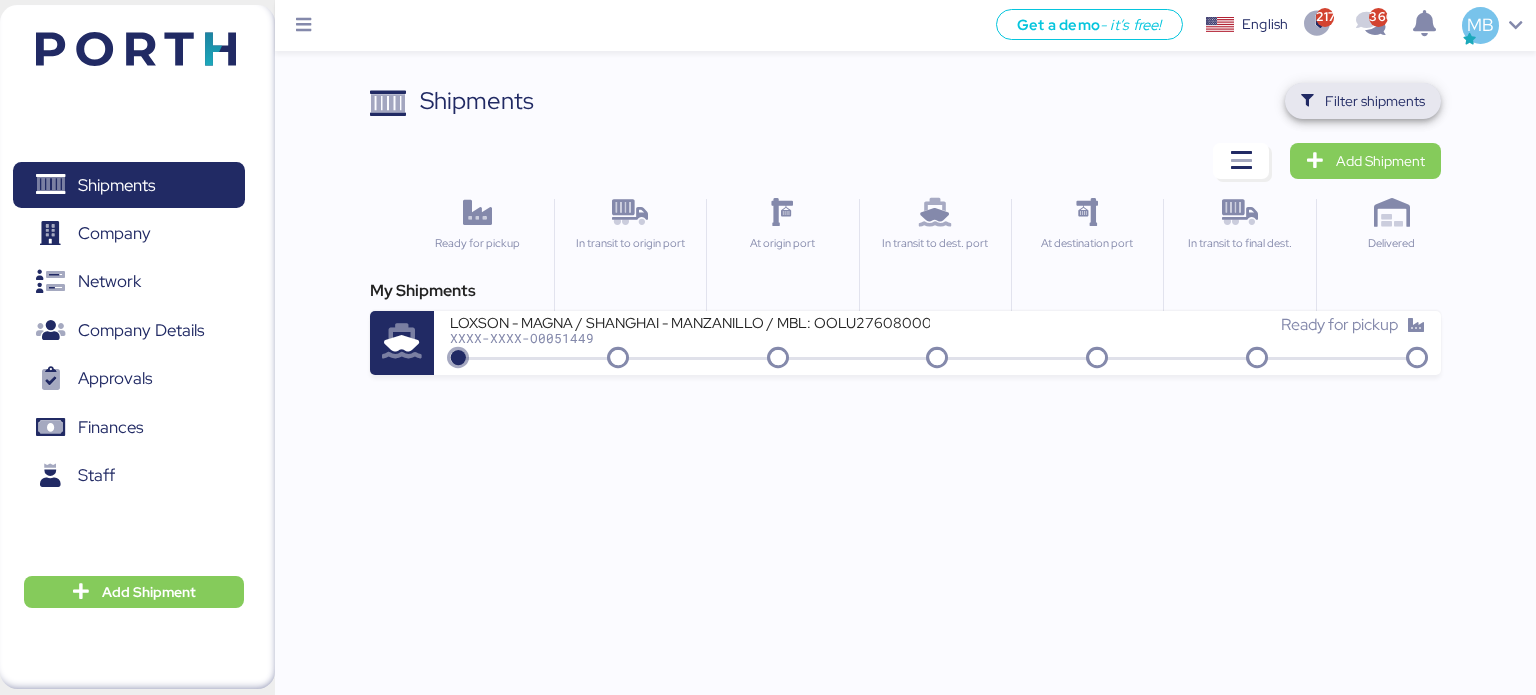 click on "Filter shipments" at bounding box center [1375, 101] 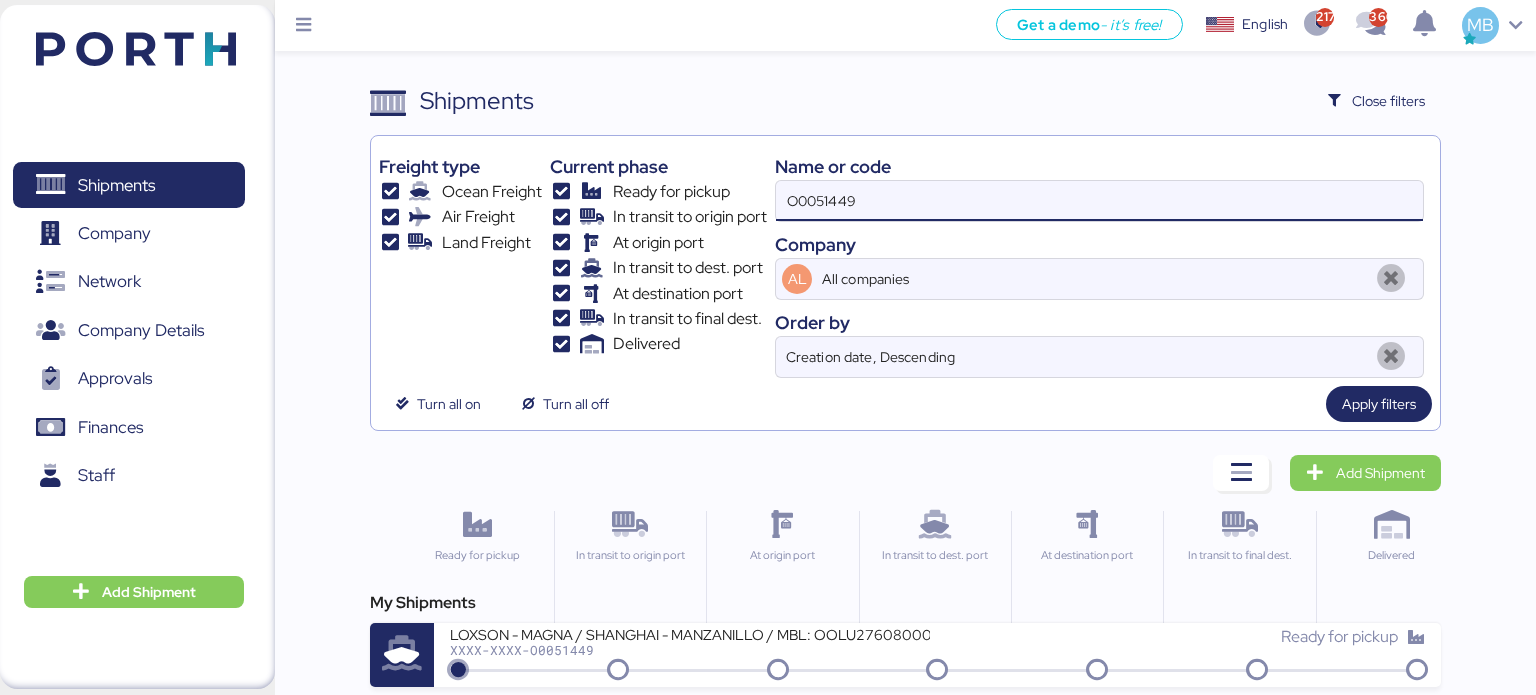 drag, startPoint x: 901, startPoint y: 200, endPoint x: 684, endPoint y: 220, distance: 217.91971 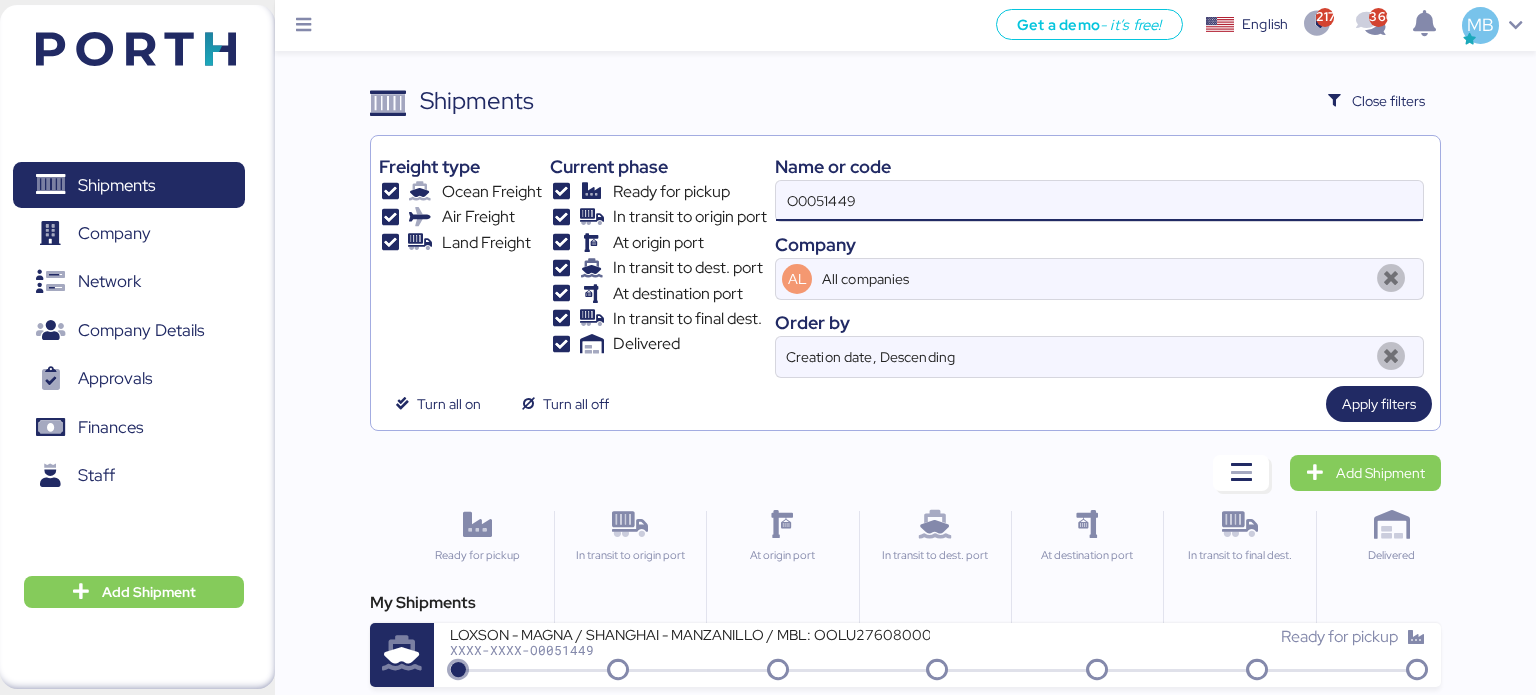 paste on "598" 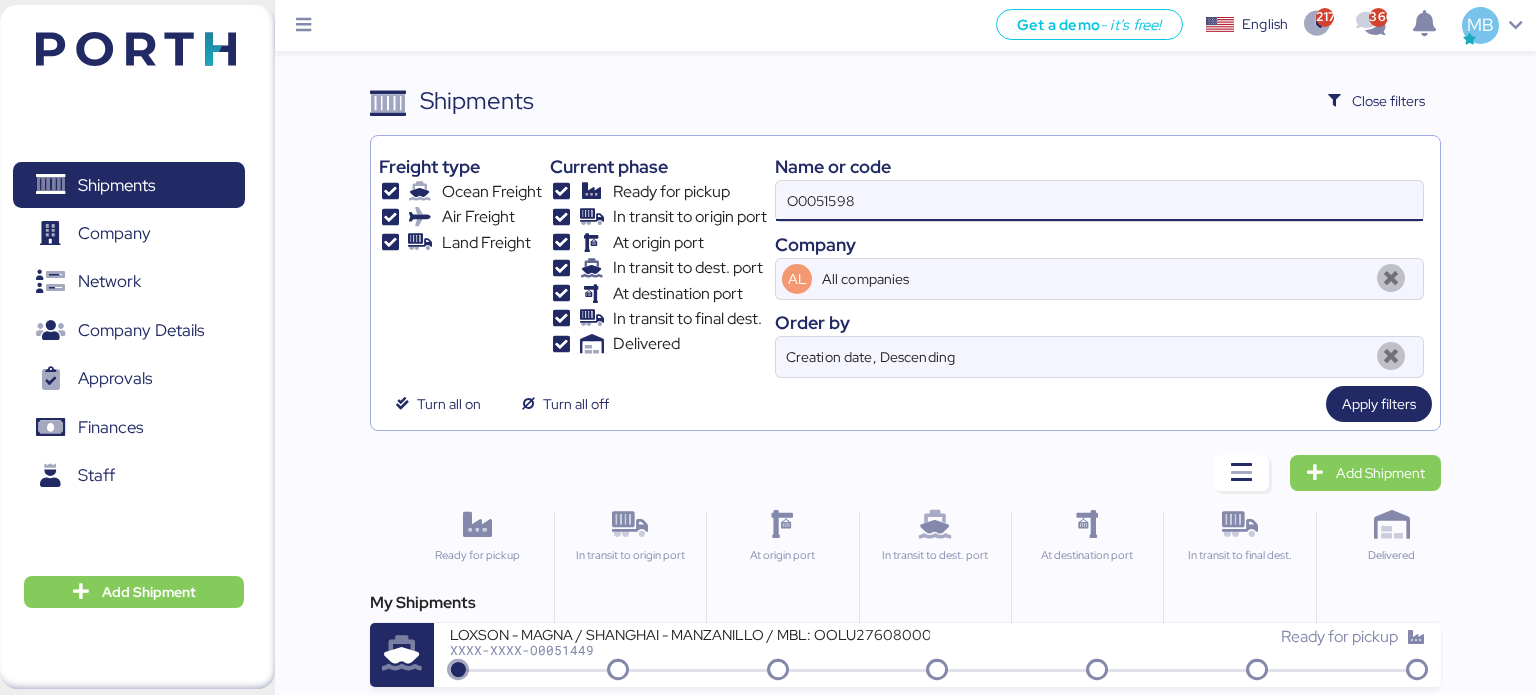type on "O0051598" 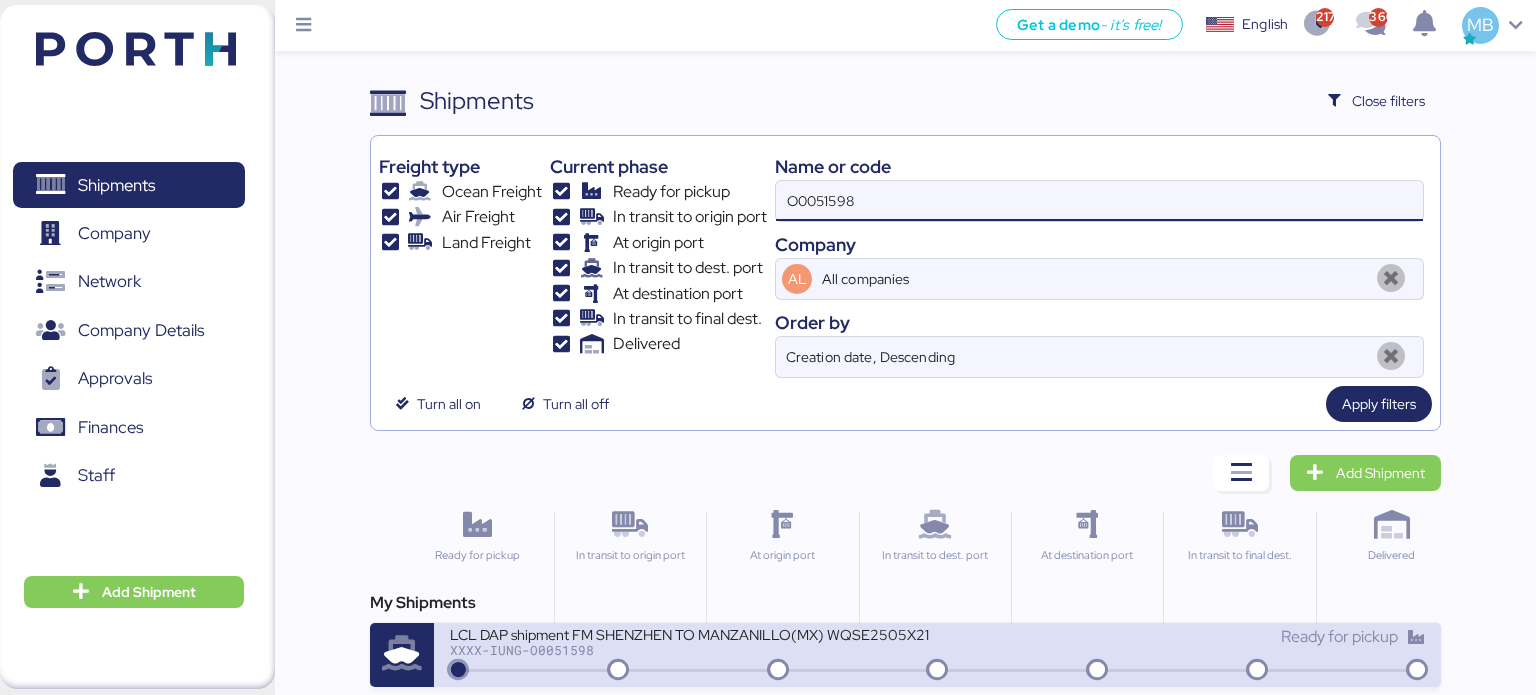click on "LCL DAP shipment FM SHENZHEN TO MANZANILLO(MX) WQSE2505X21" at bounding box center [690, 633] 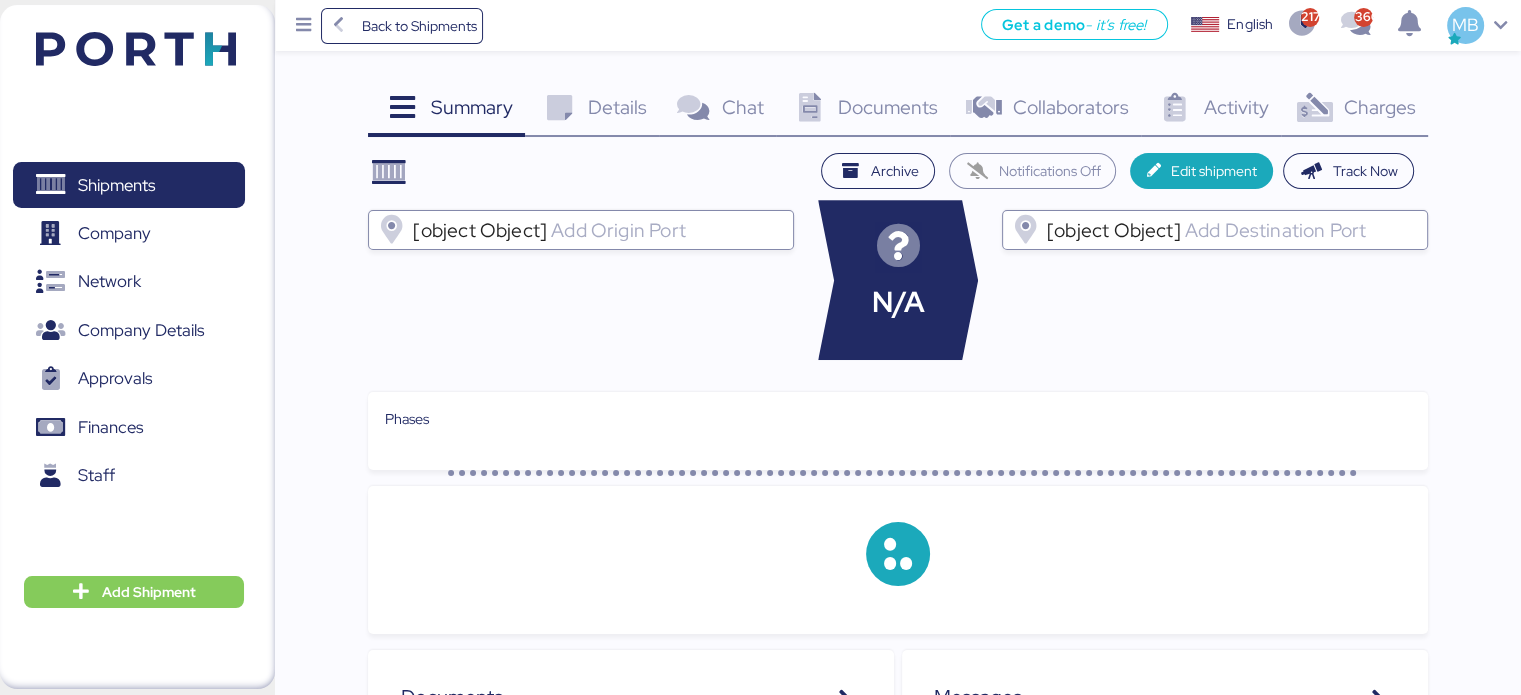 click on "Charges" at bounding box center [472, 107] 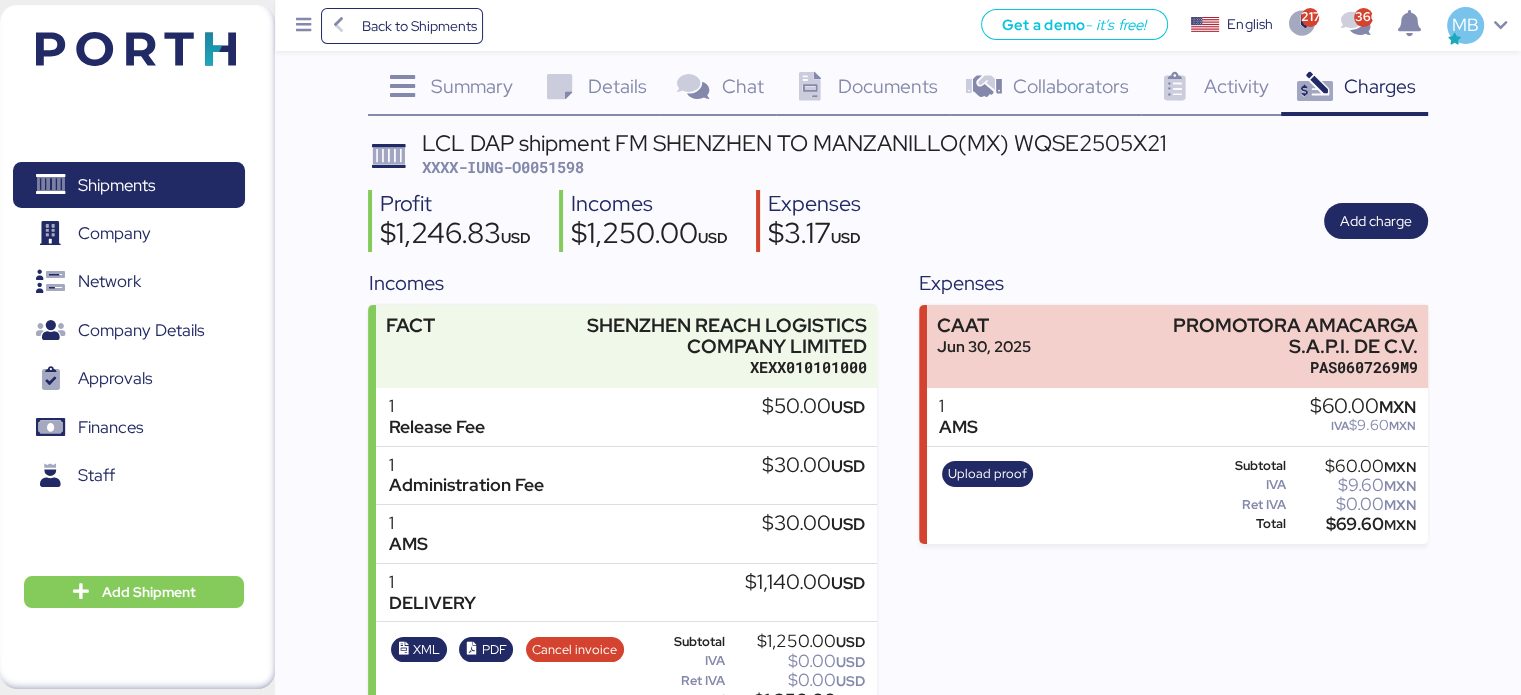 scroll, scrollTop: 0, scrollLeft: 0, axis: both 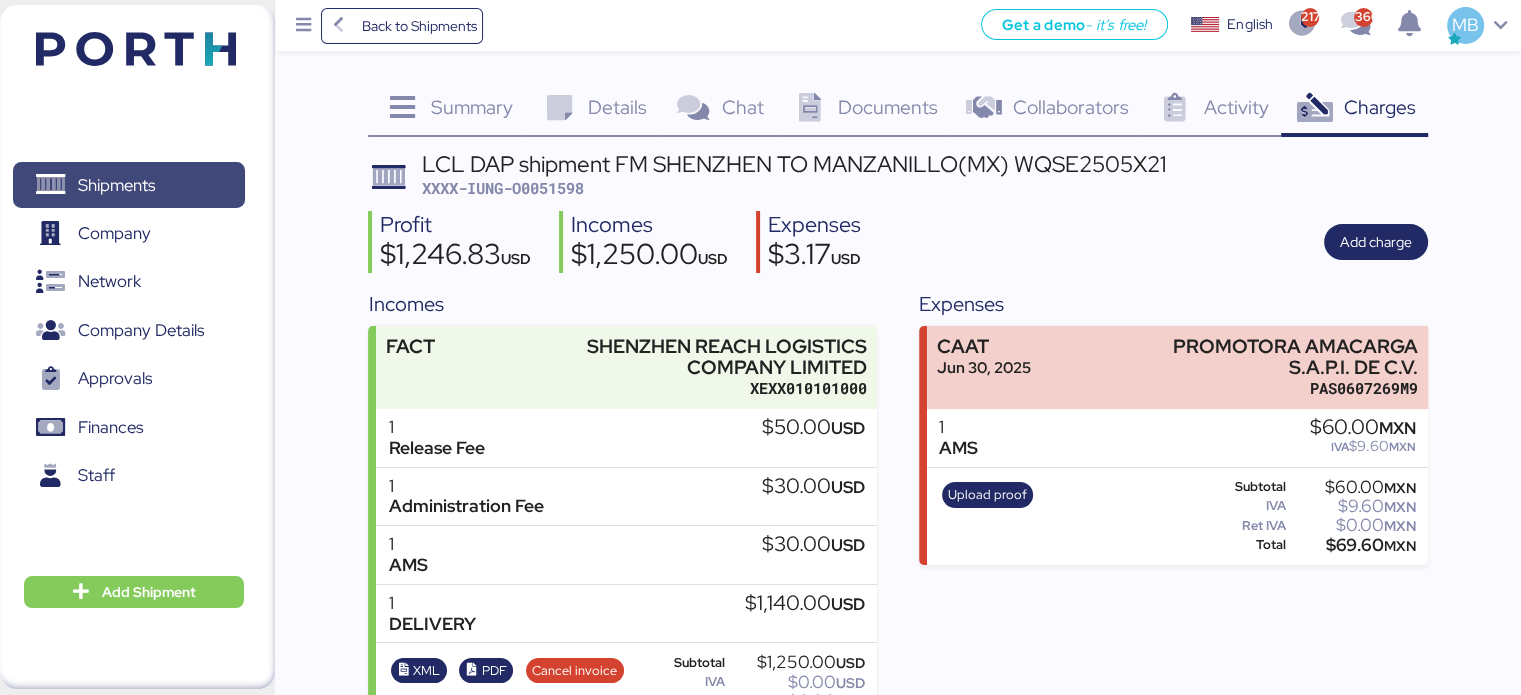 click on "Shipments" at bounding box center (128, 185) 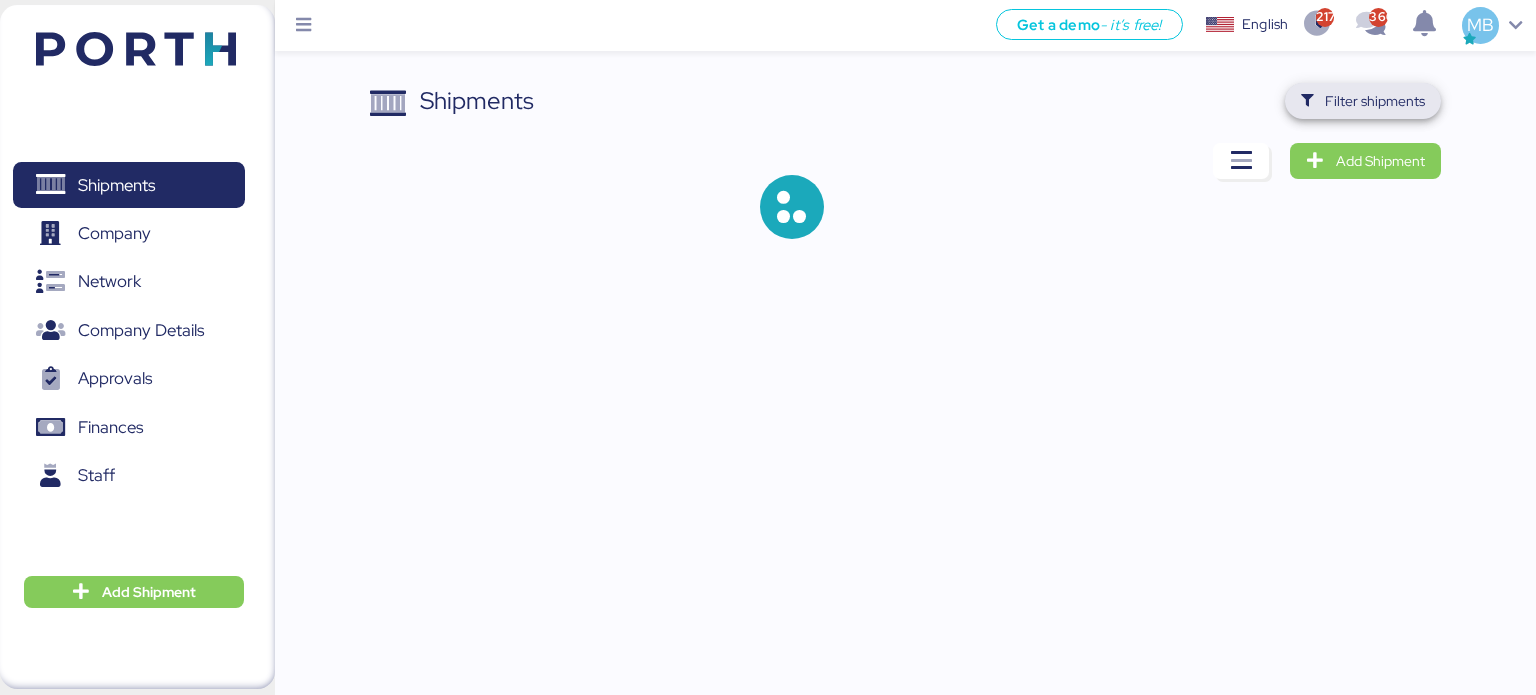 click on "Filter shipments" at bounding box center (1375, 101) 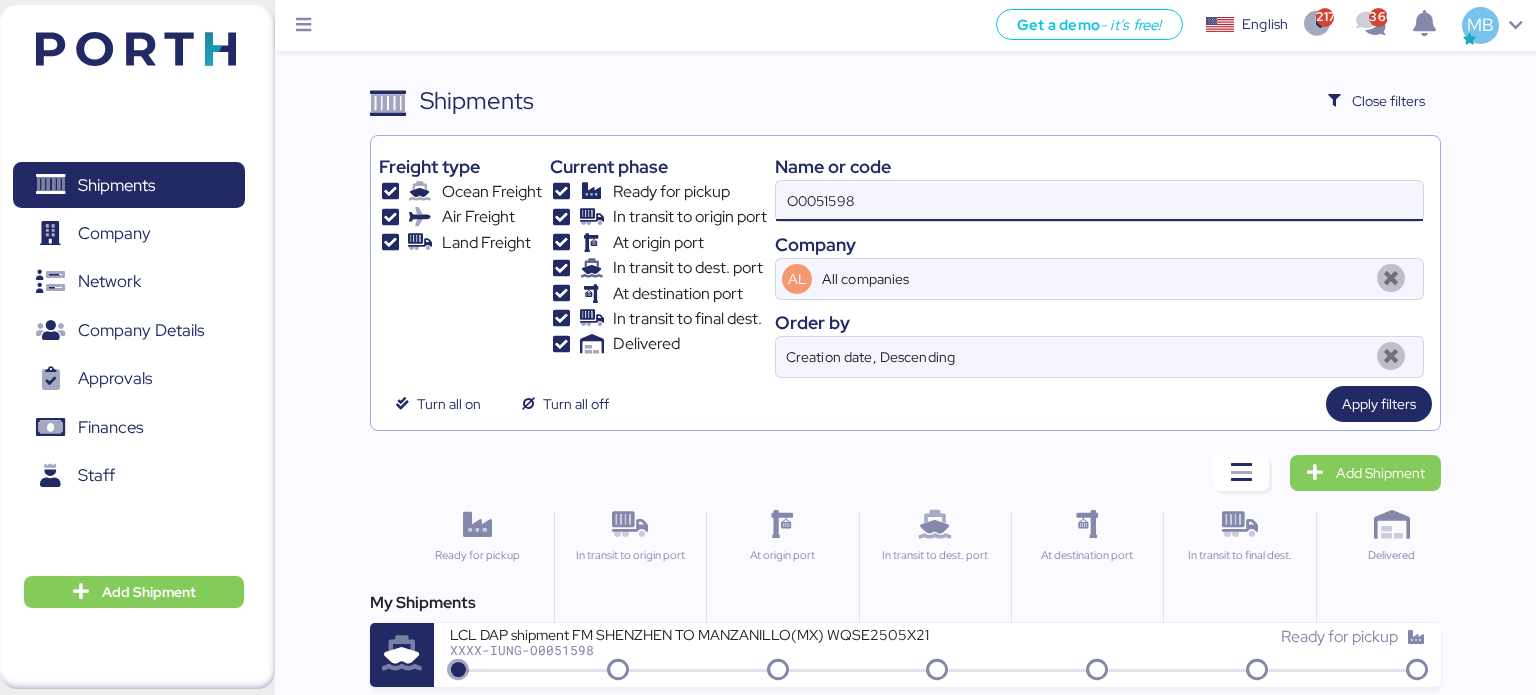 drag, startPoint x: 891, startPoint y: 187, endPoint x: 871, endPoint y: 187, distance: 20 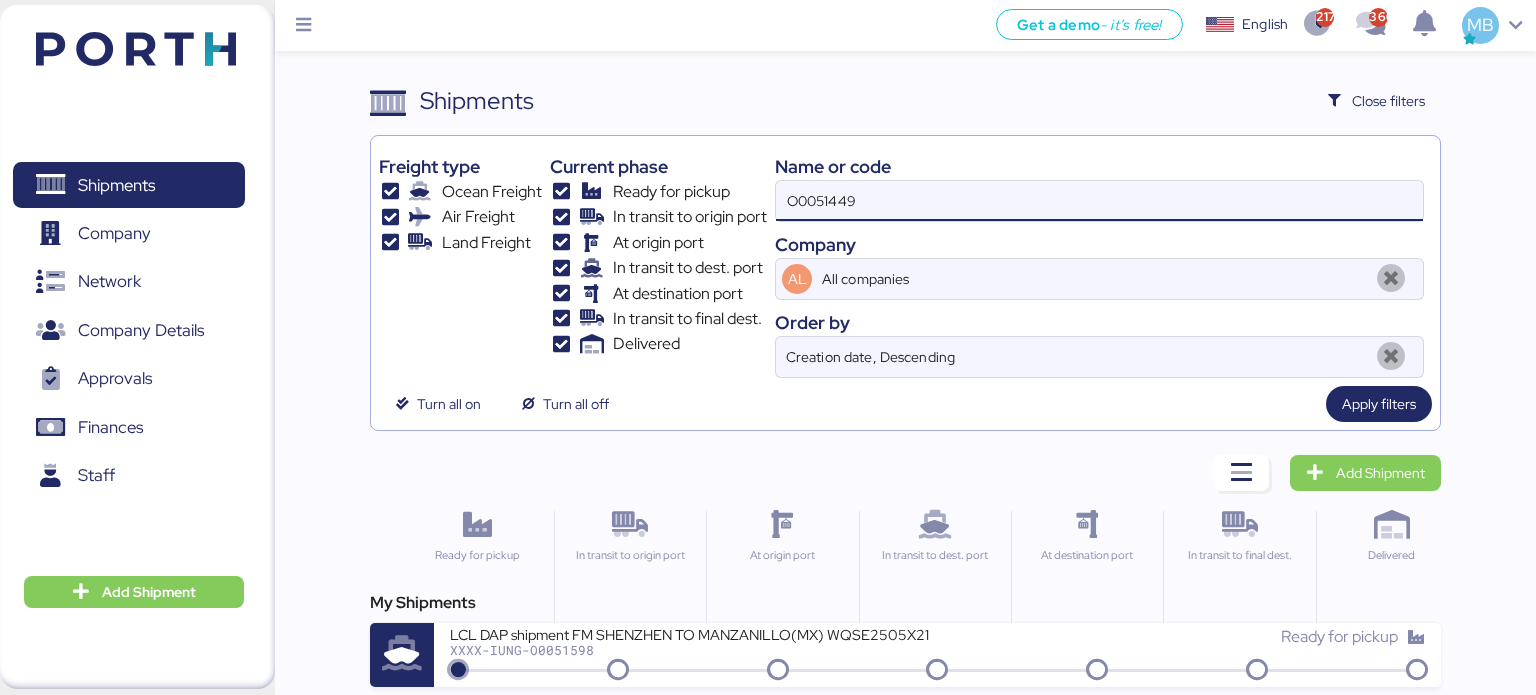 type on "O0051449" 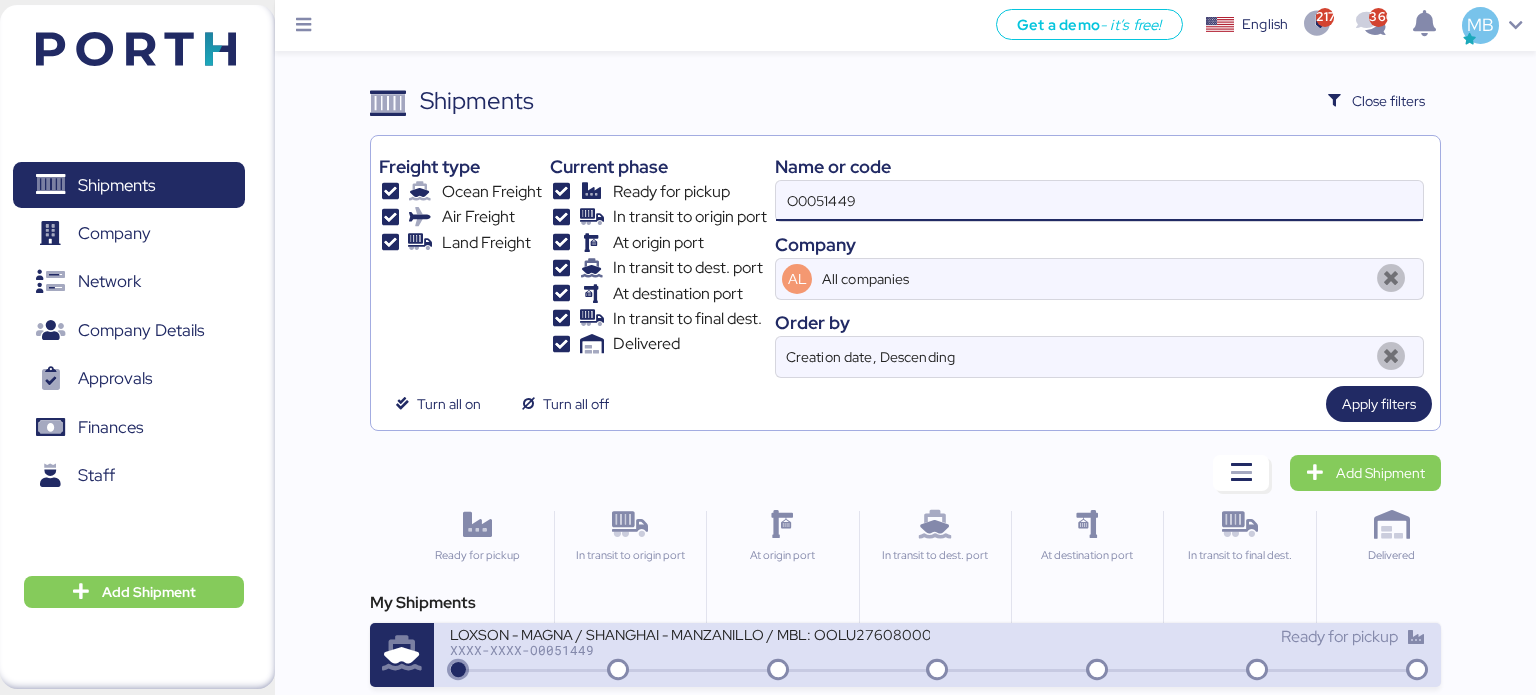click on "XXXX-XXXX-O0051449" at bounding box center (690, 650) 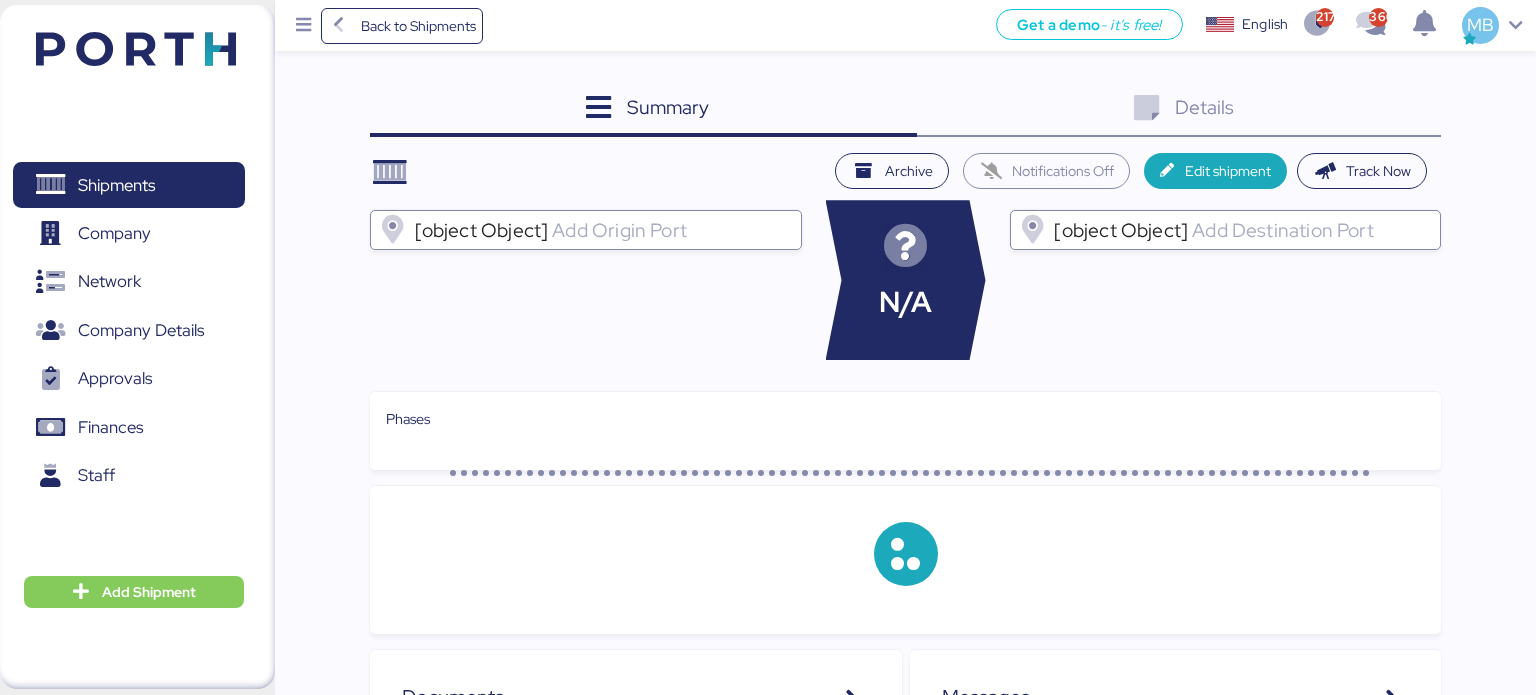 click on "Details 0" at bounding box center (1179, 110) 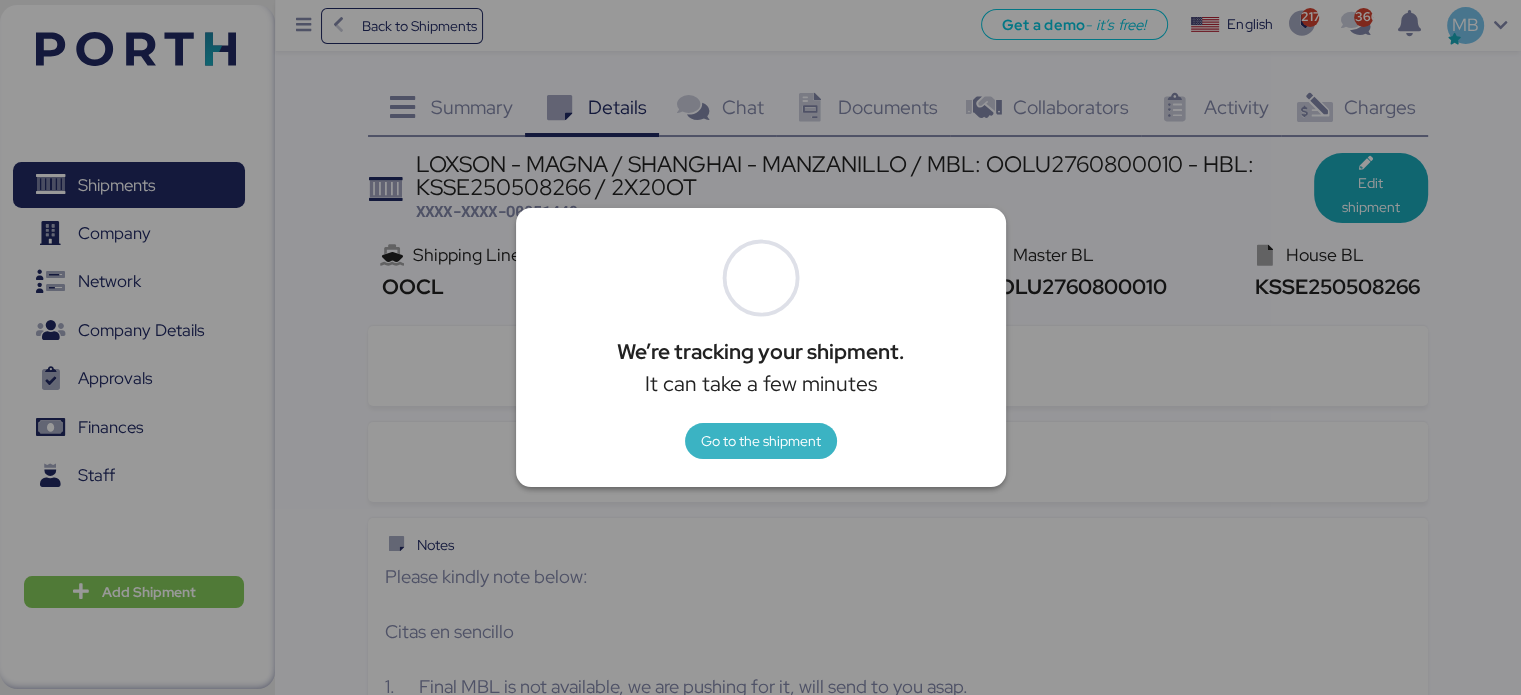 click on "Go to the shipment" at bounding box center (761, 441) 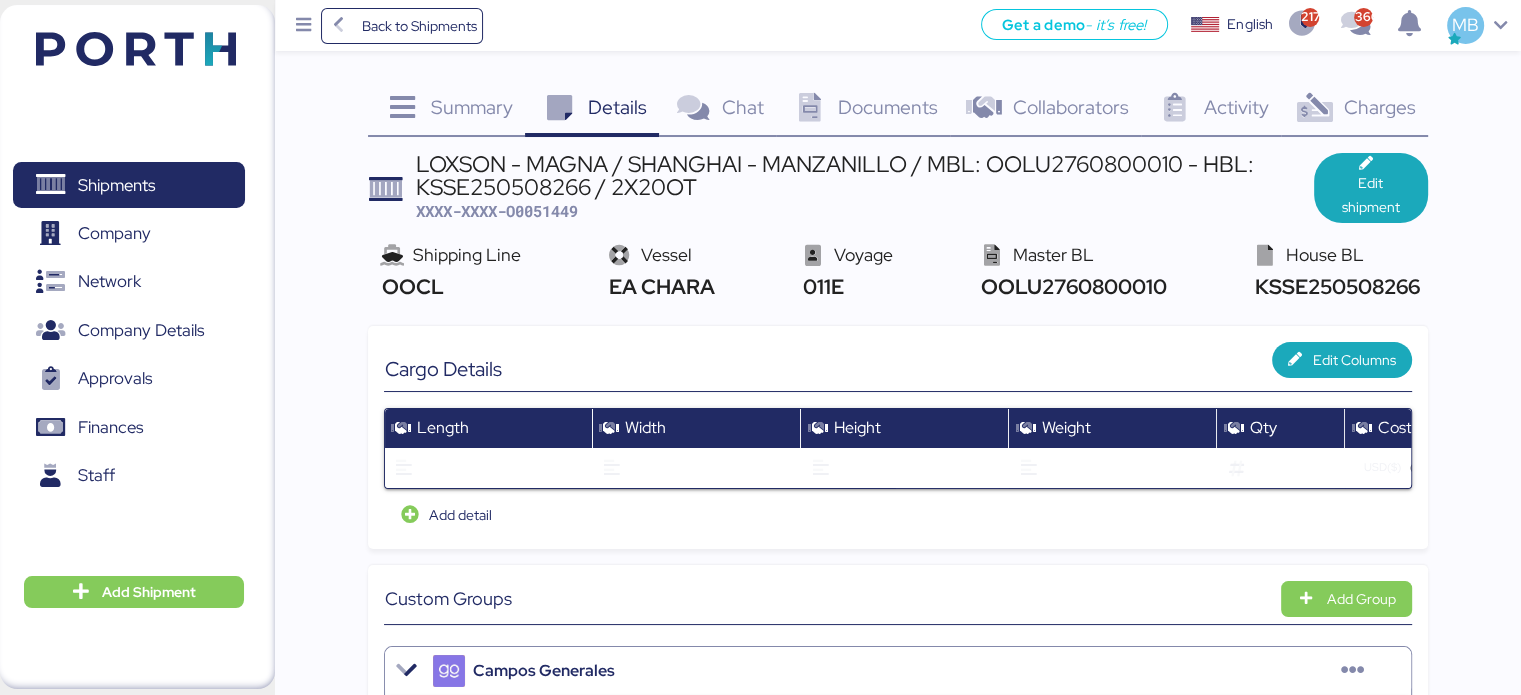 click on "Charges" at bounding box center (472, 107) 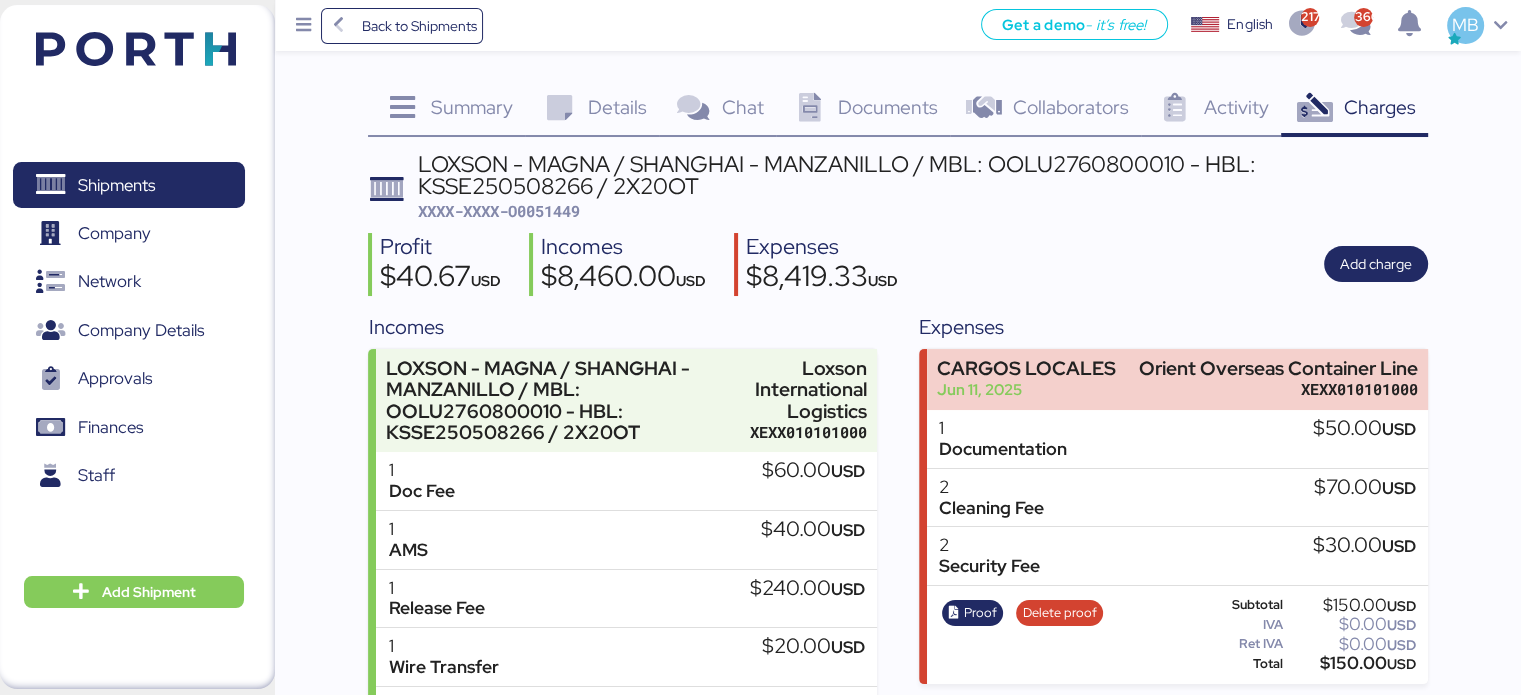 click on "XXXX-XXXX-O0051449" at bounding box center [499, 211] 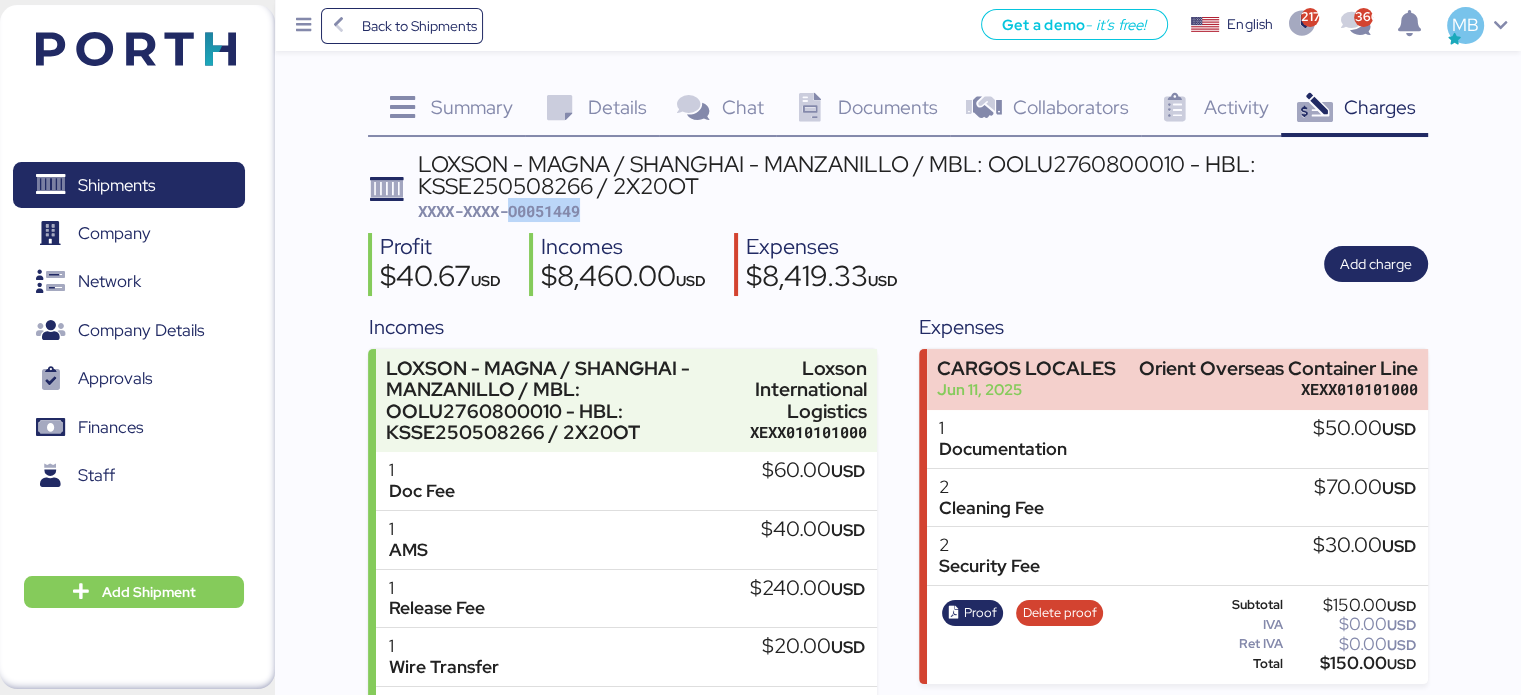 click on "XXXX-XXXX-O0051449" at bounding box center (499, 211) 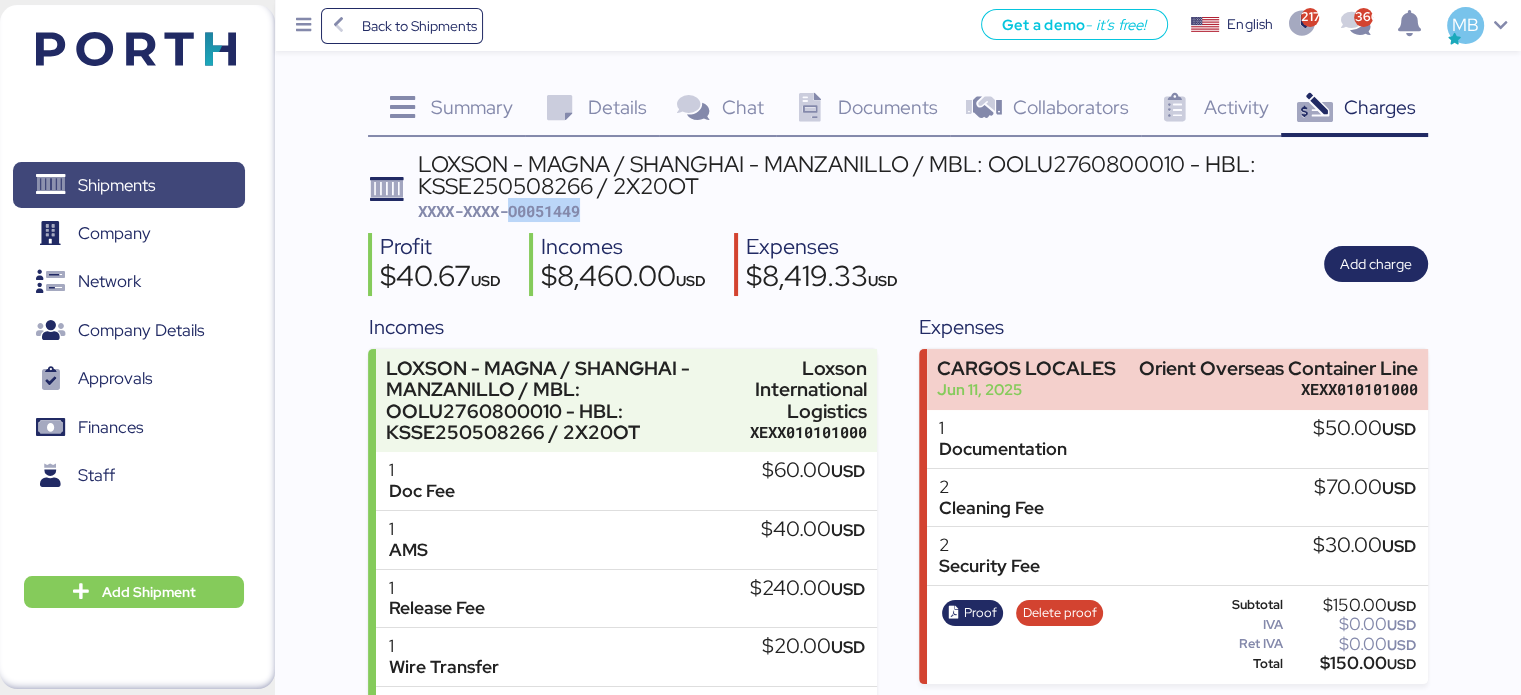 click on "Shipments" at bounding box center [128, 185] 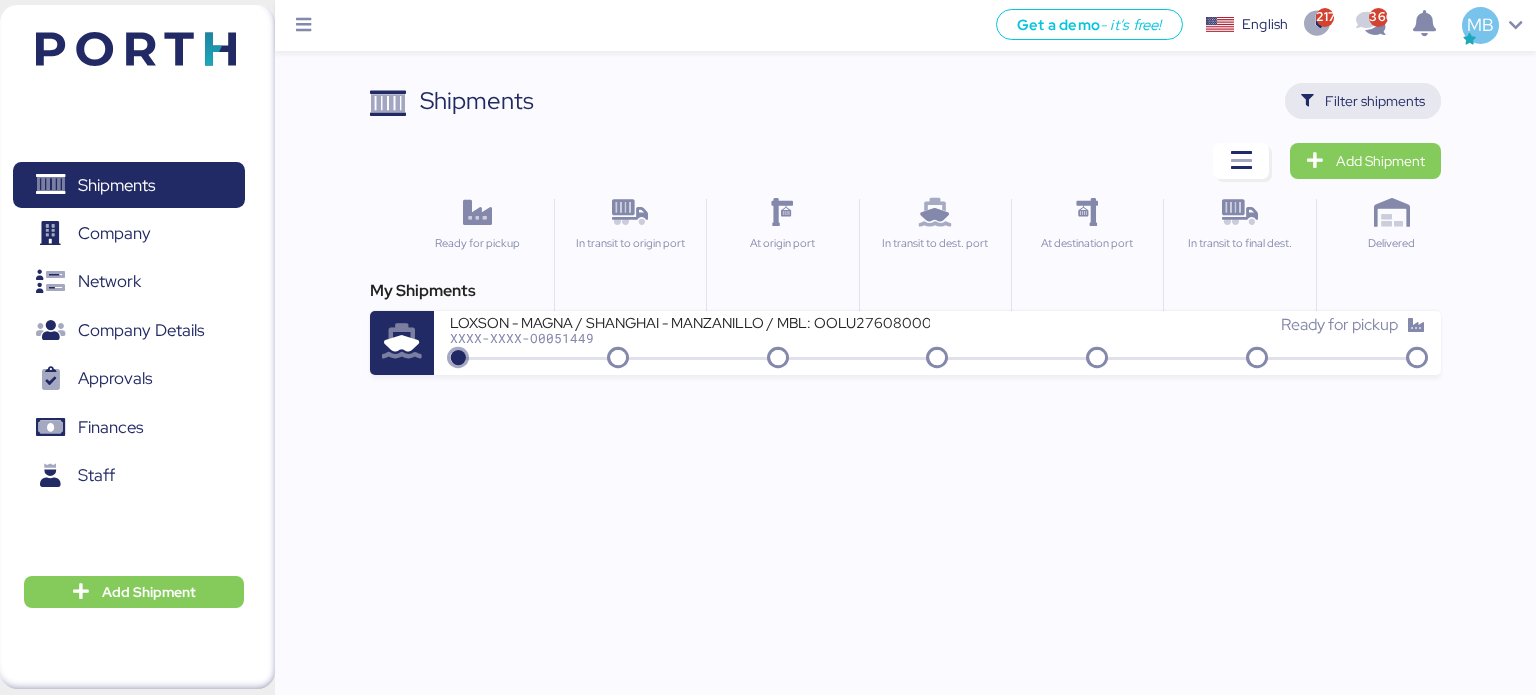 click on "Filter shipments" at bounding box center [1375, 101] 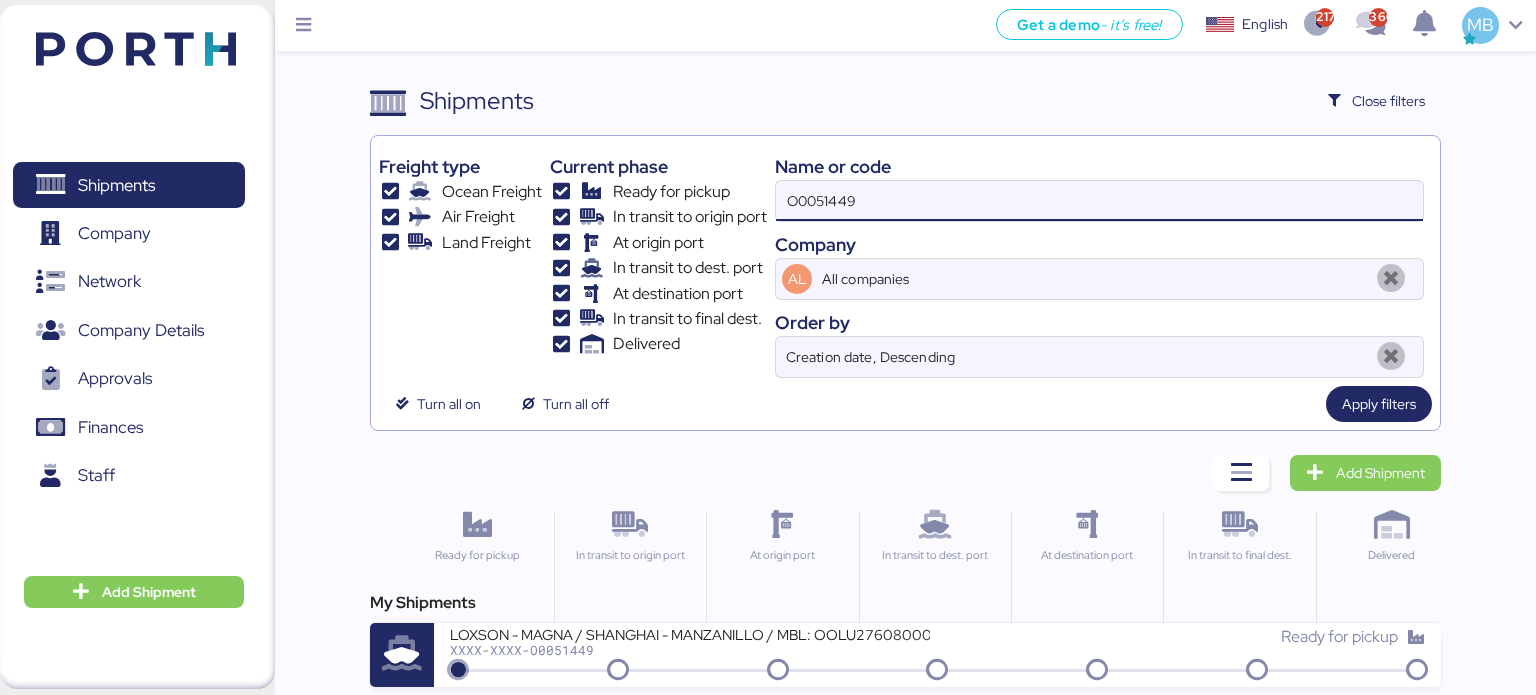 drag, startPoint x: 951, startPoint y: 200, endPoint x: 700, endPoint y: 202, distance: 251.00797 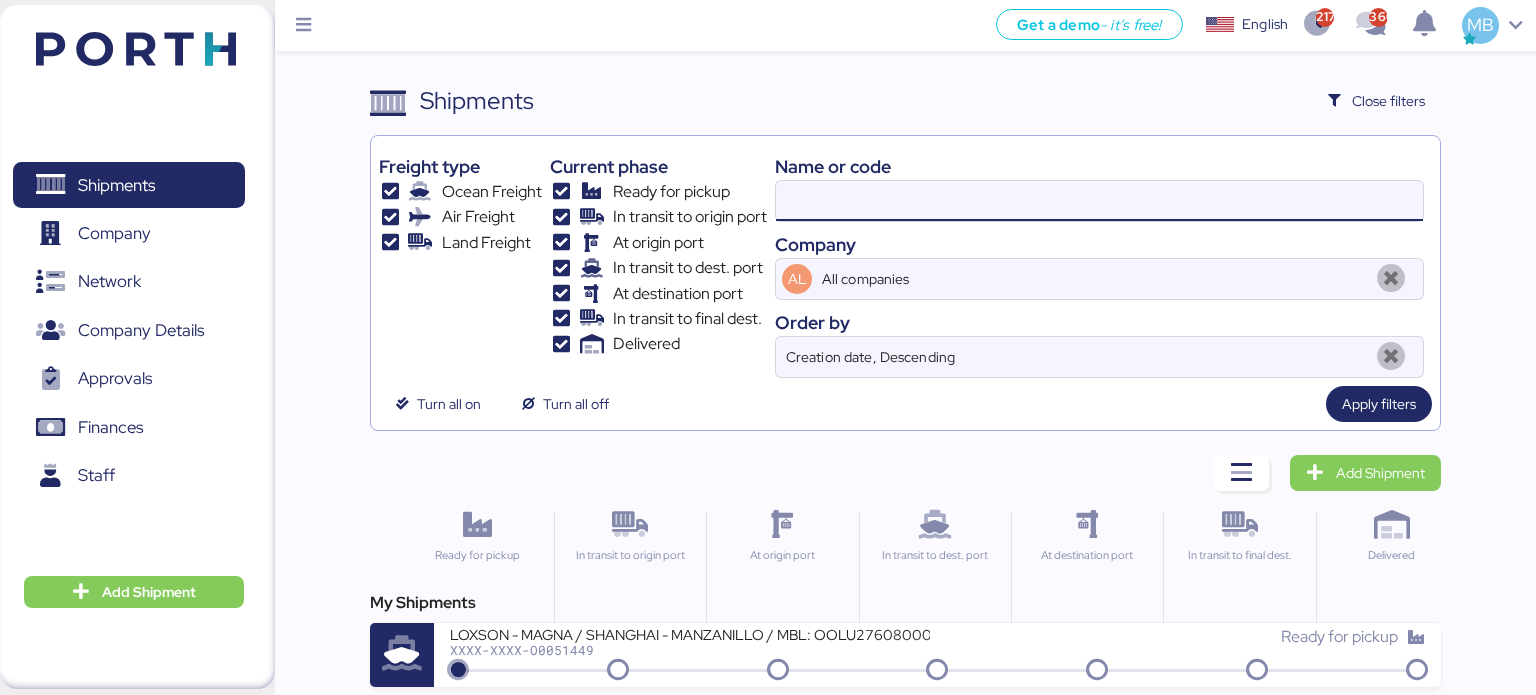 paste on "O0050742" 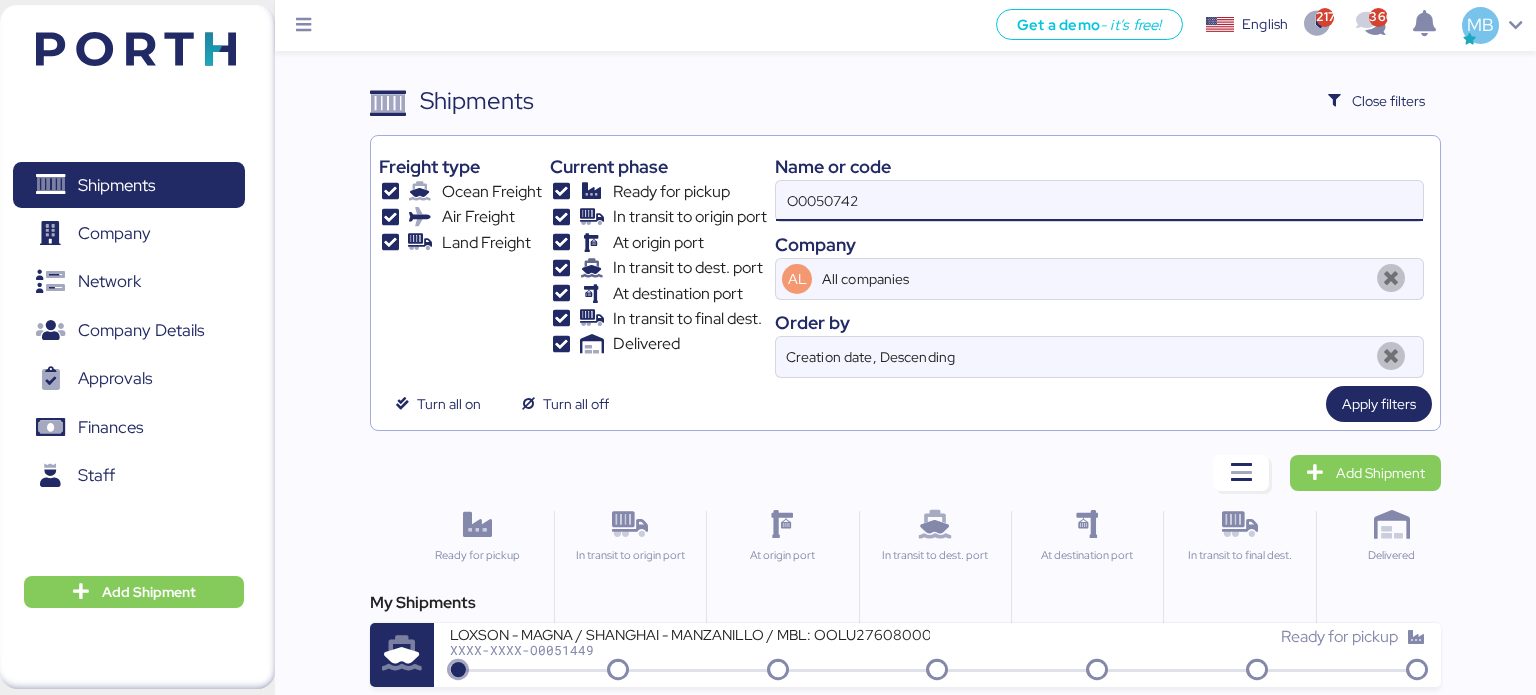 type on "O0050742" 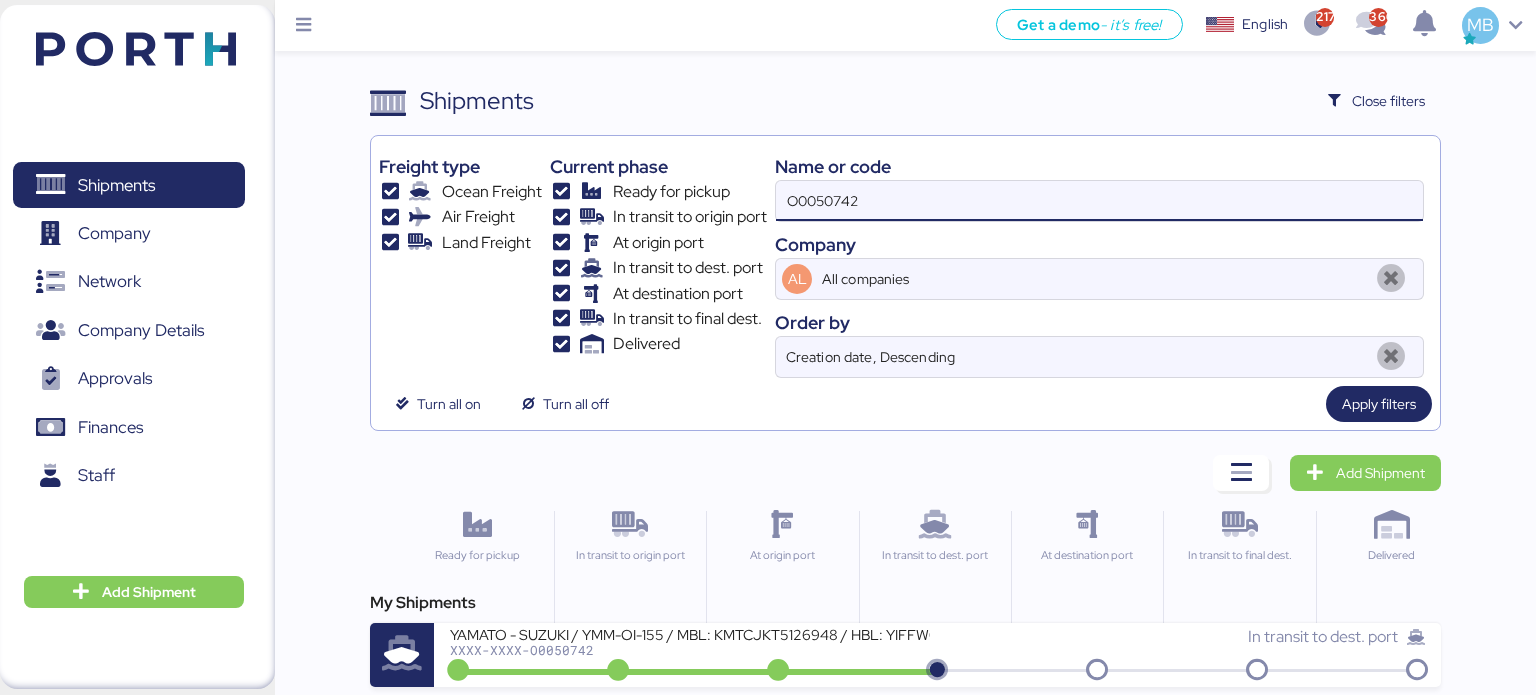 click on "YAMATO - SUZUKI / YMM-OI-155 / MBL: KMTCJKT5126948 / HBL: YIFFW0025255 / FCL" at bounding box center [690, 633] 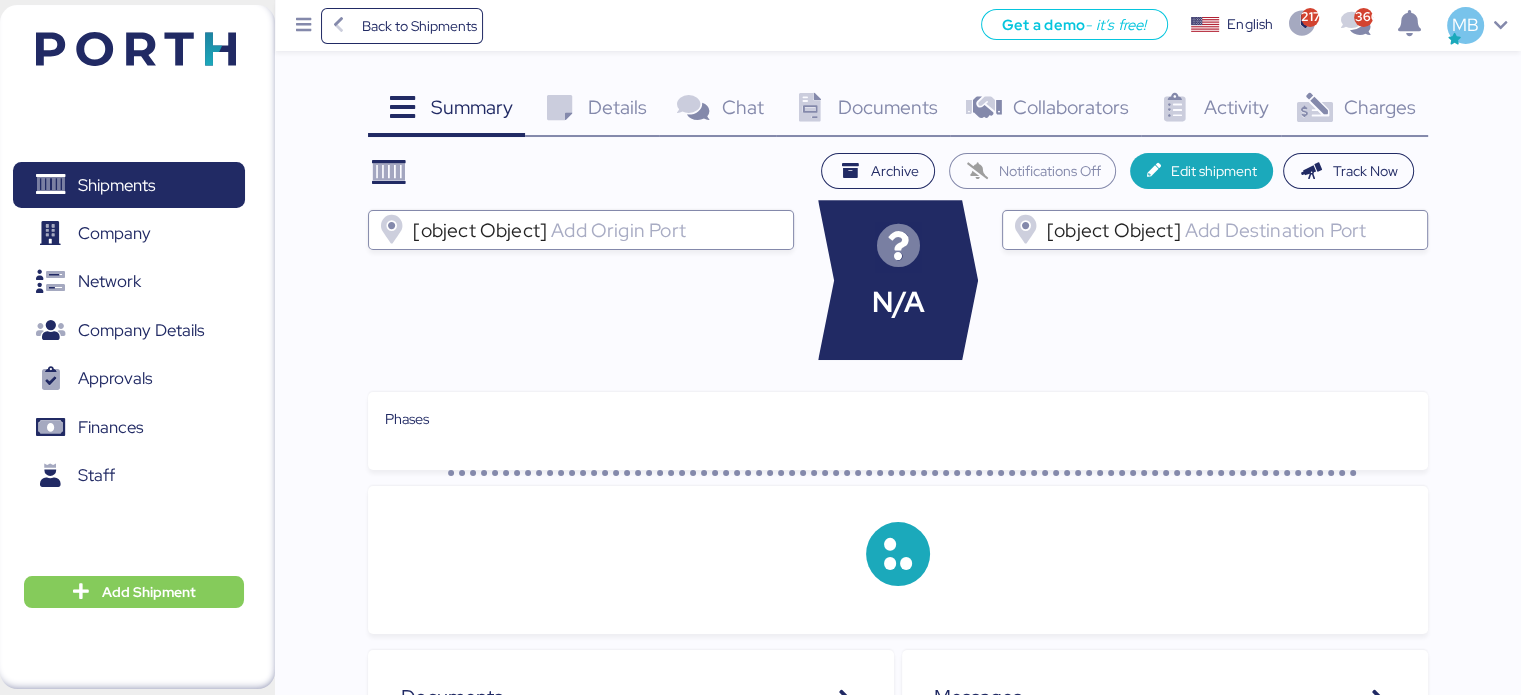 click on "Charges" at bounding box center [472, 107] 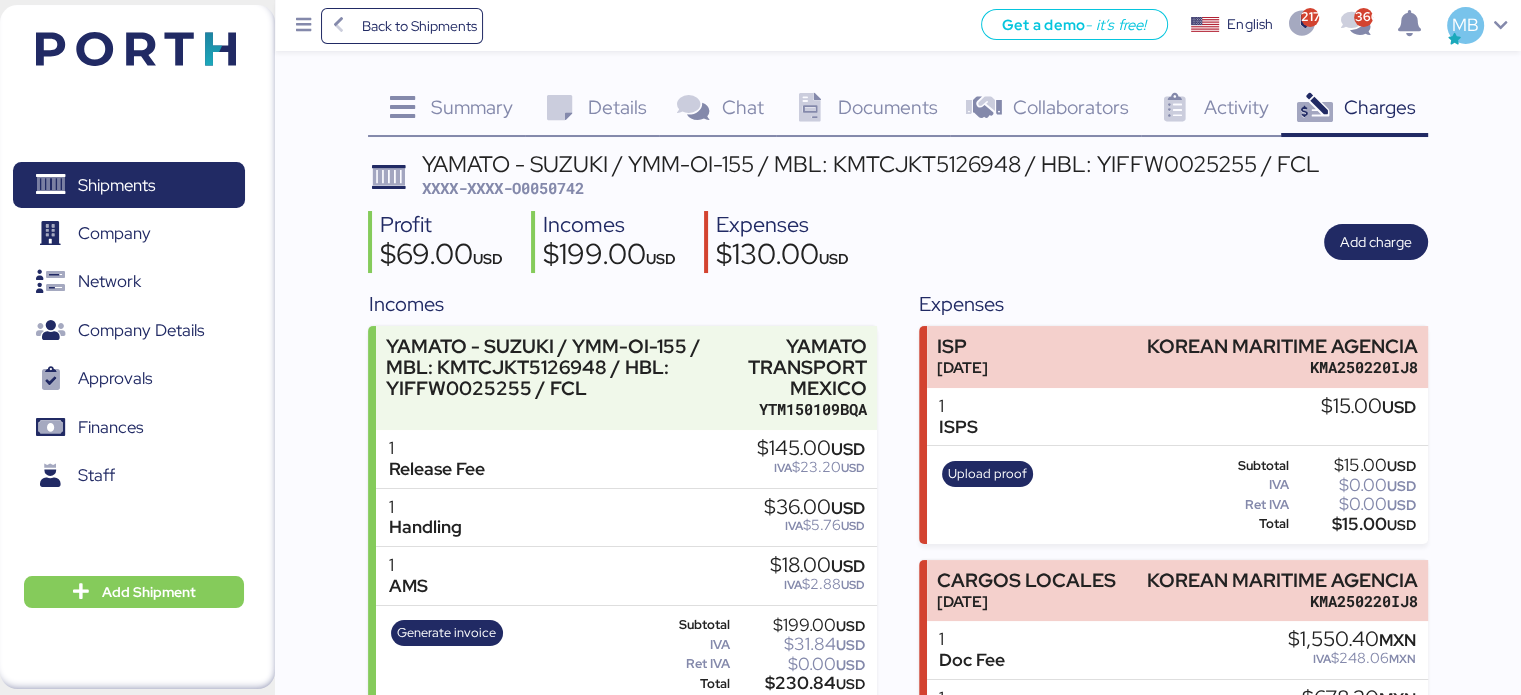 scroll, scrollTop: 155, scrollLeft: 0, axis: vertical 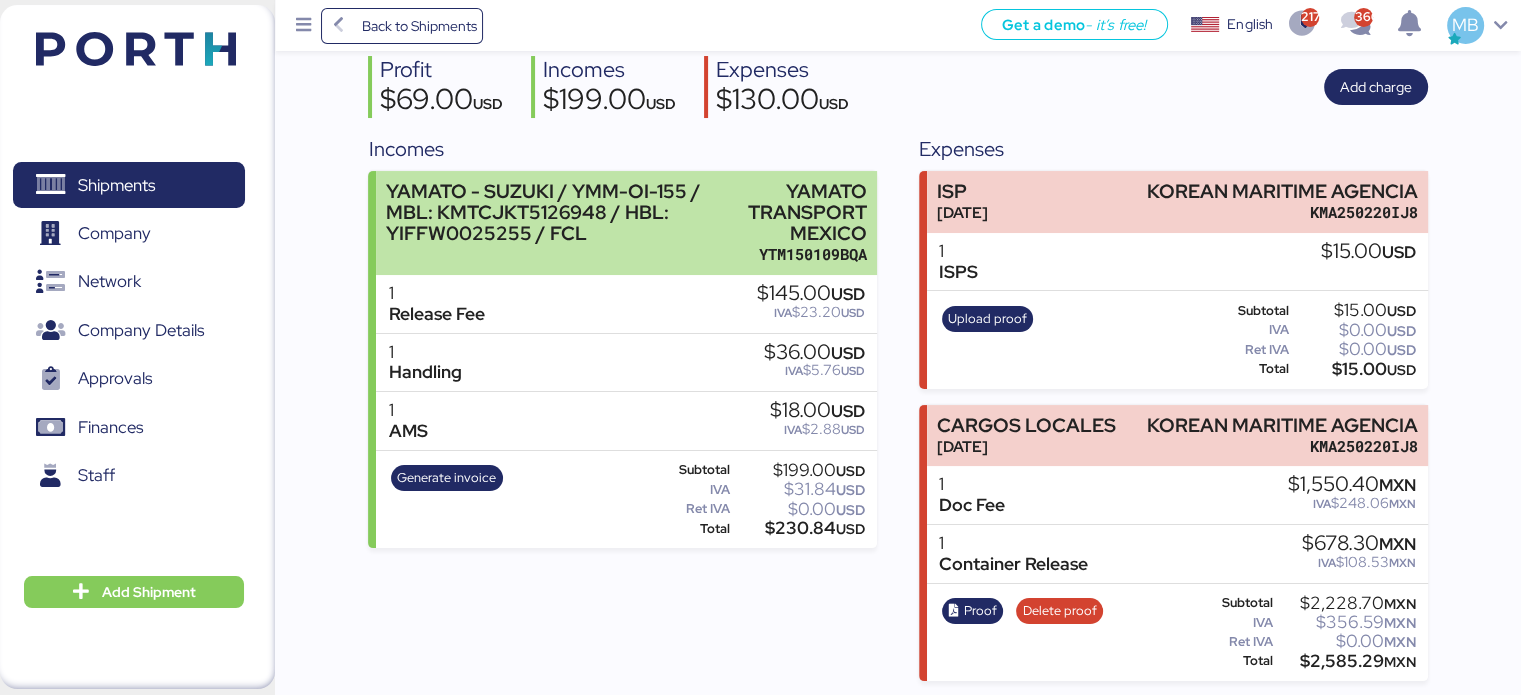 click on "YAMATO - SUZUKI / YMM-OI-155 / MBL: KMTCJKT5126948 / HBL: YIFFW0025255 / FCL" at bounding box center [560, 223] 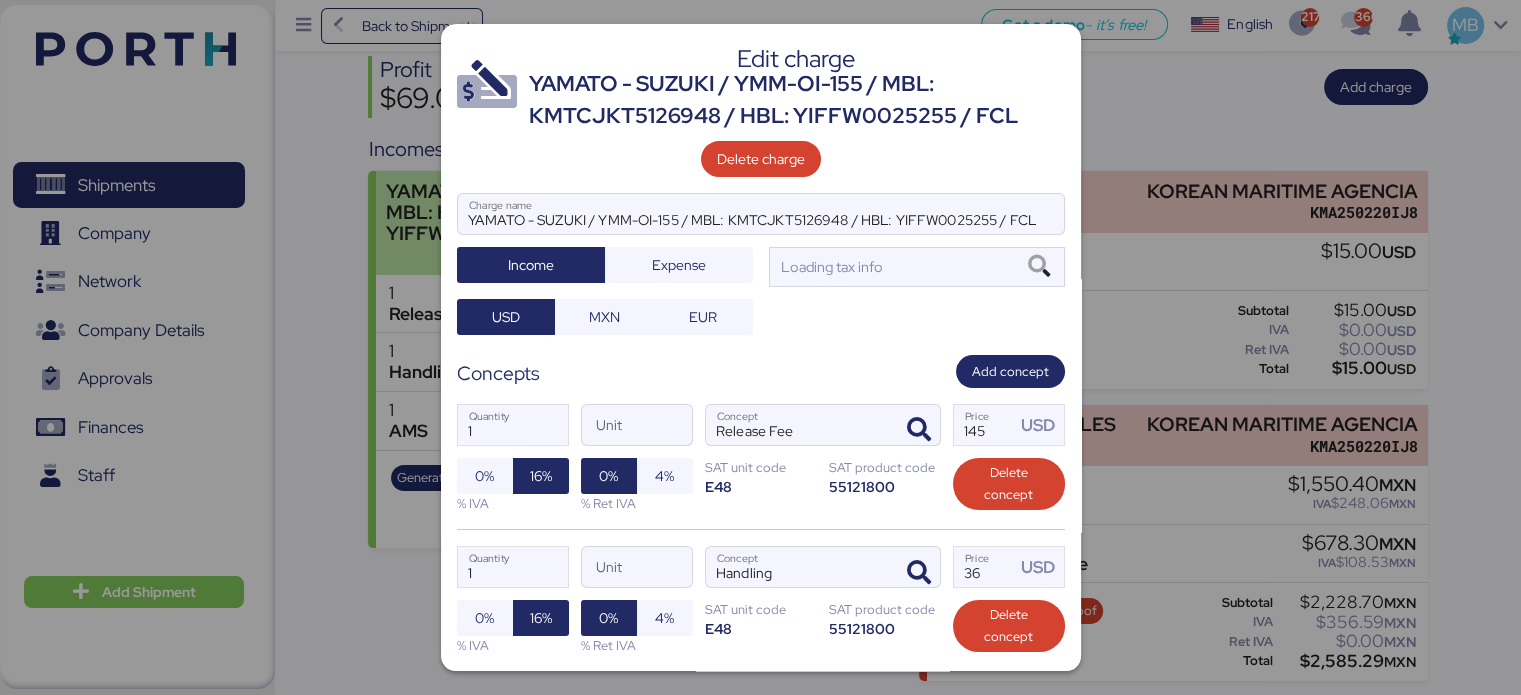 scroll, scrollTop: 0, scrollLeft: 0, axis: both 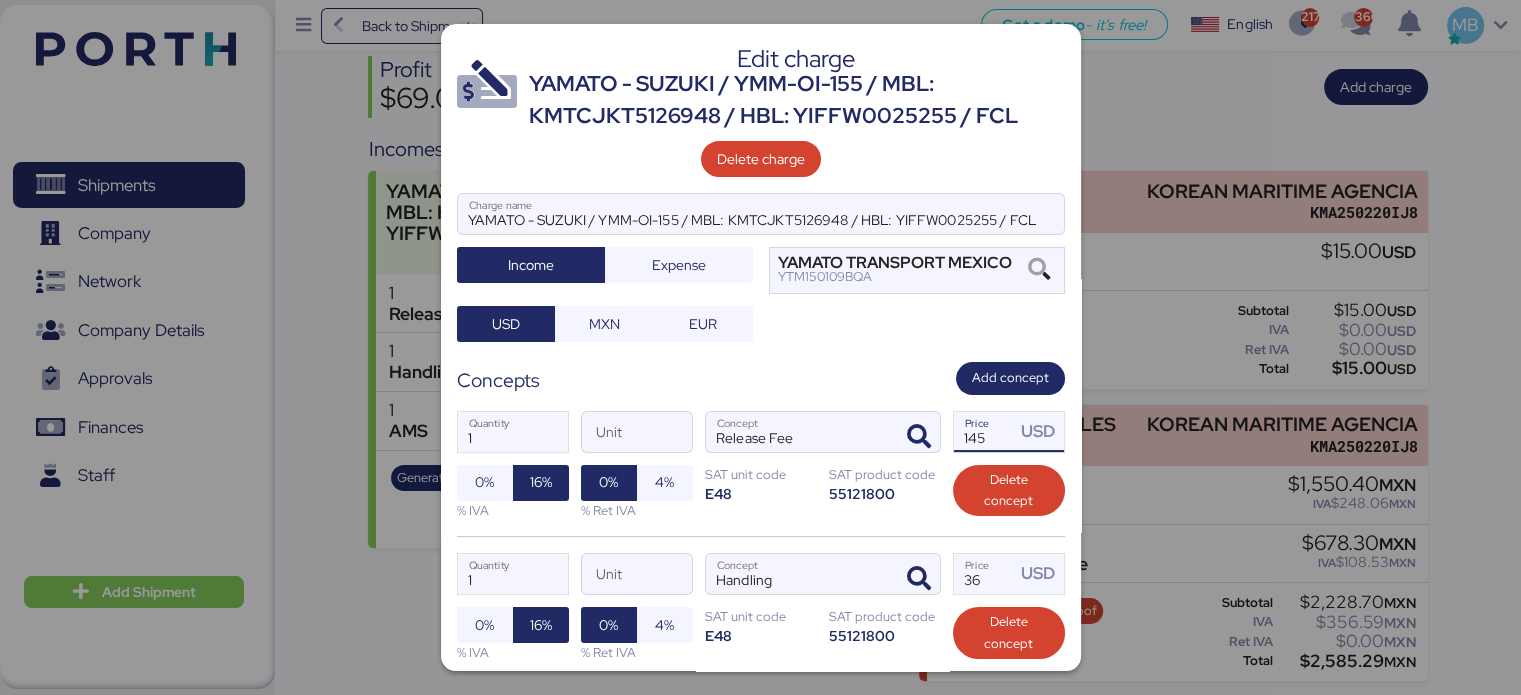 click on "145" at bounding box center (985, 432) 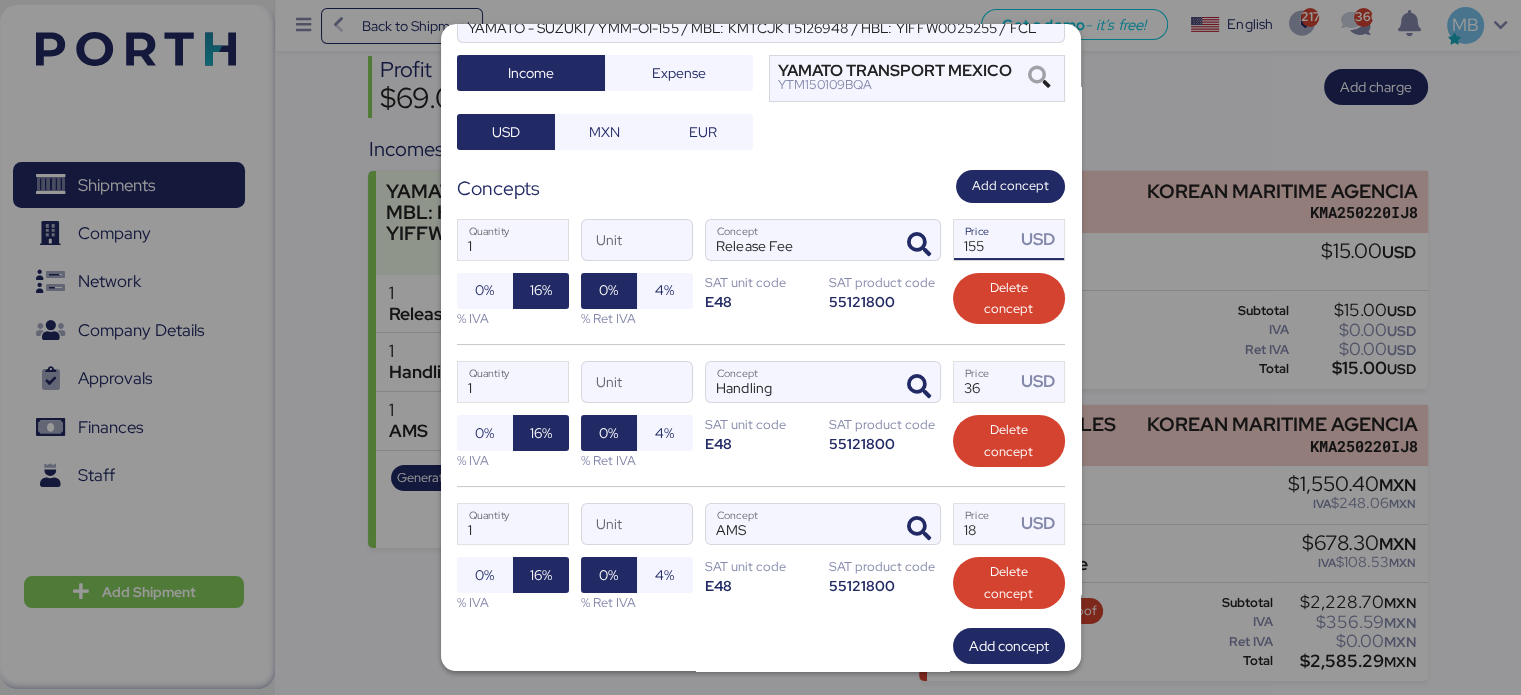 scroll, scrollTop: 304, scrollLeft: 0, axis: vertical 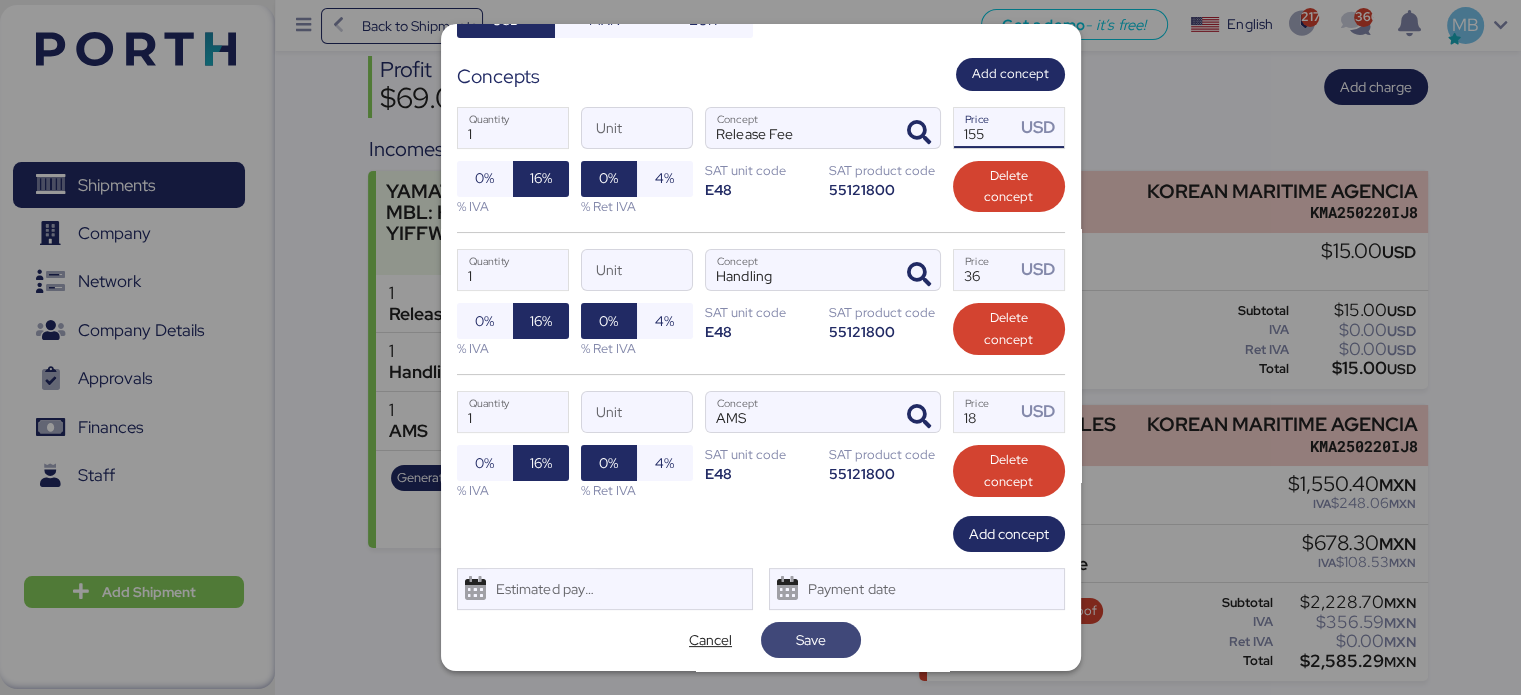 type on "155" 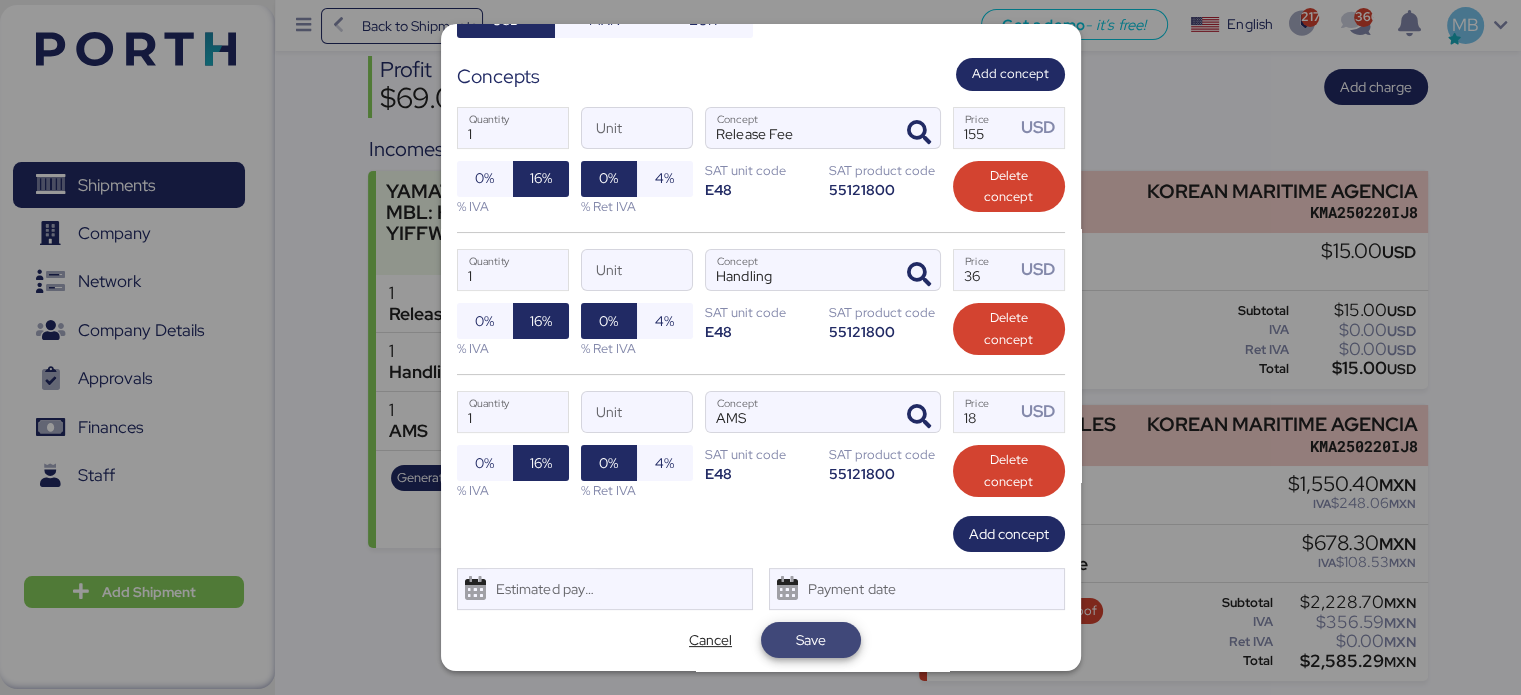click on "Save" at bounding box center (811, 640) 